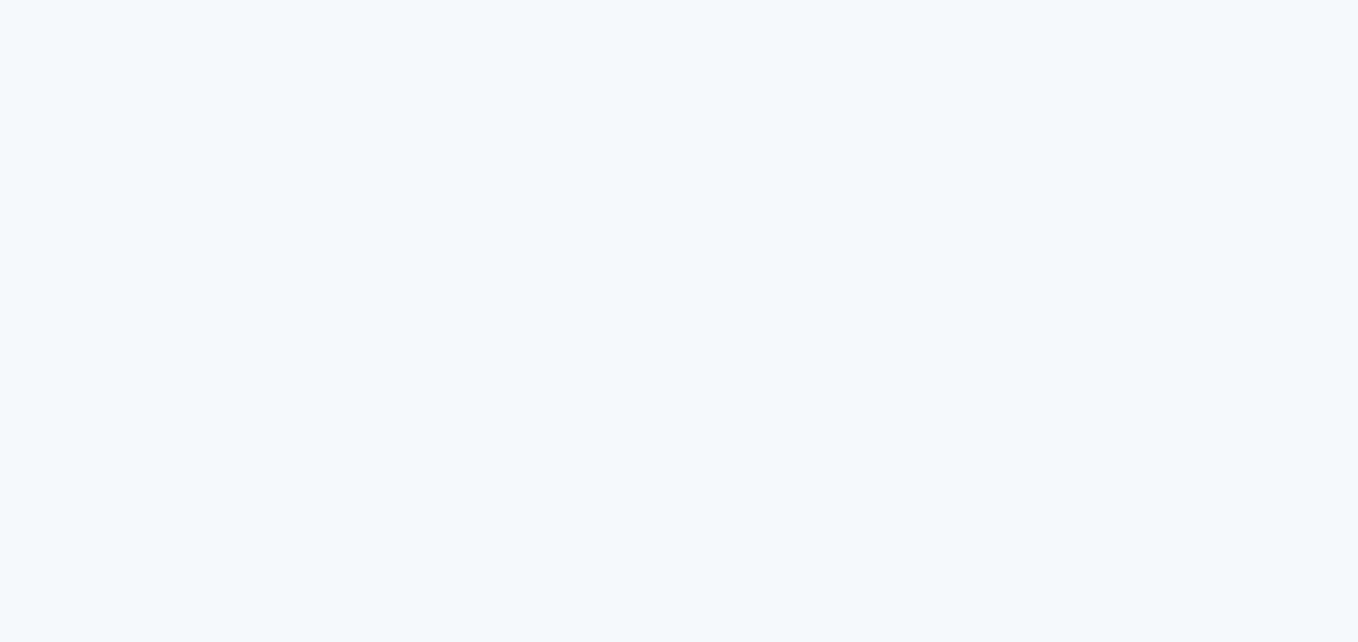 scroll, scrollTop: 0, scrollLeft: 0, axis: both 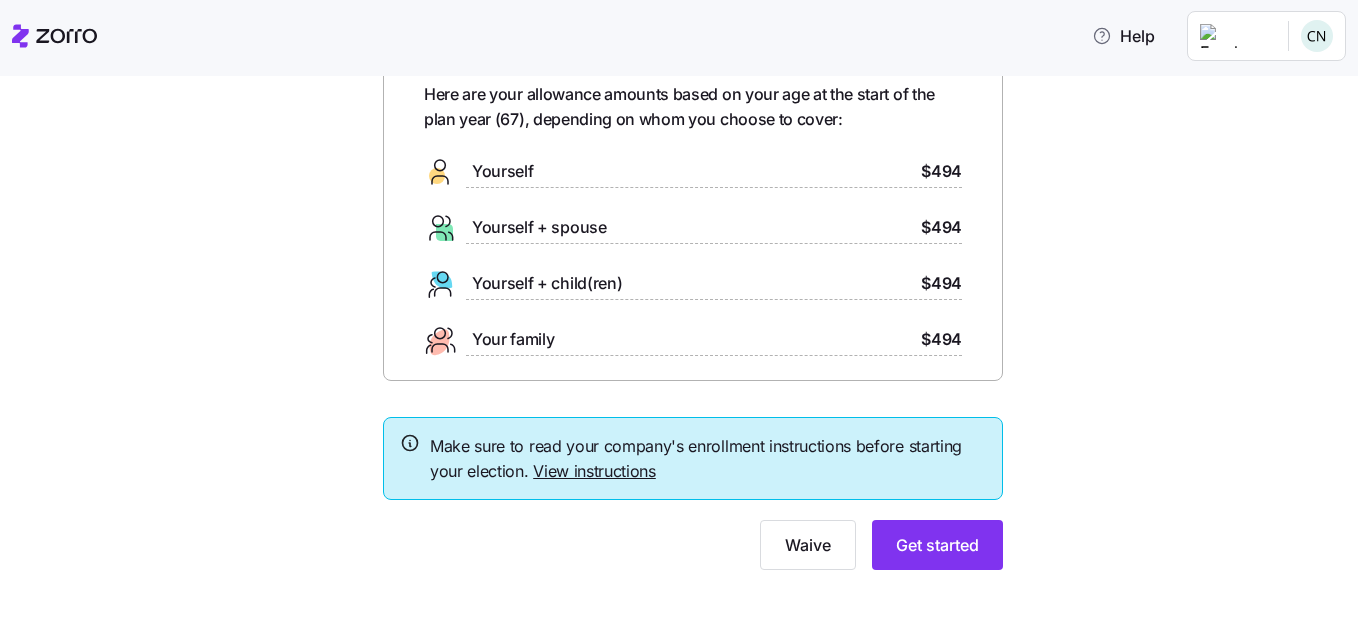 click on "View instructions" at bounding box center [594, 471] 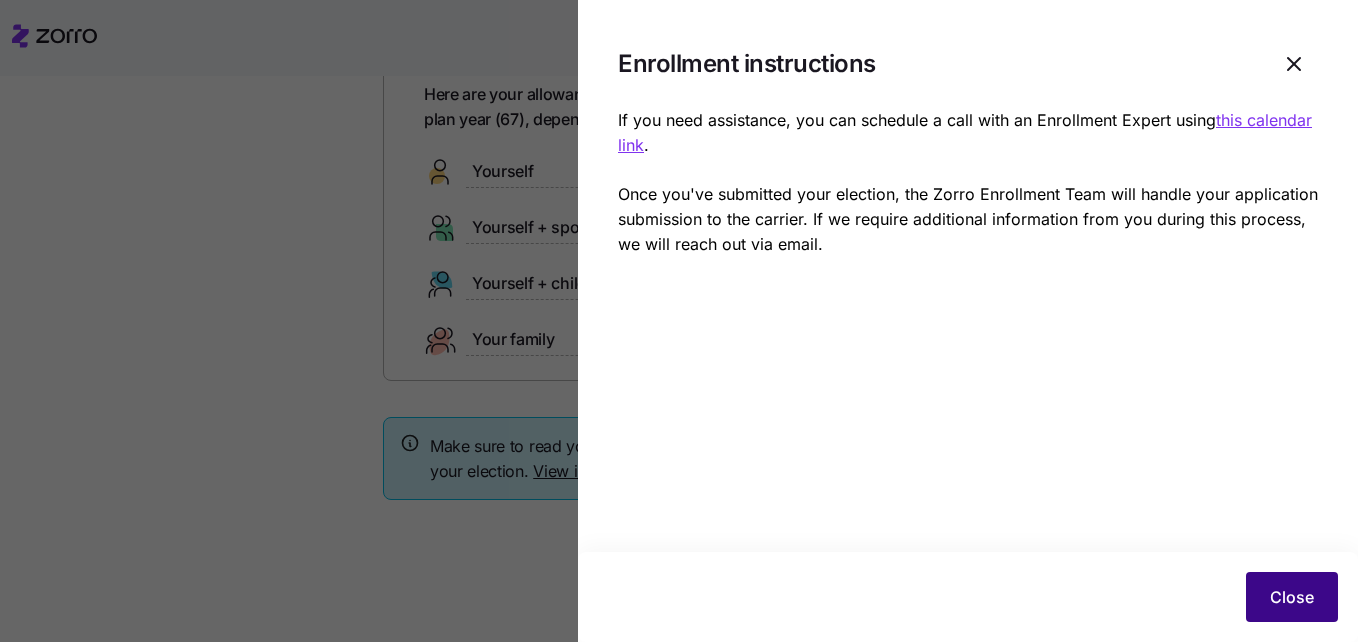 click on "Close" at bounding box center (1292, 597) 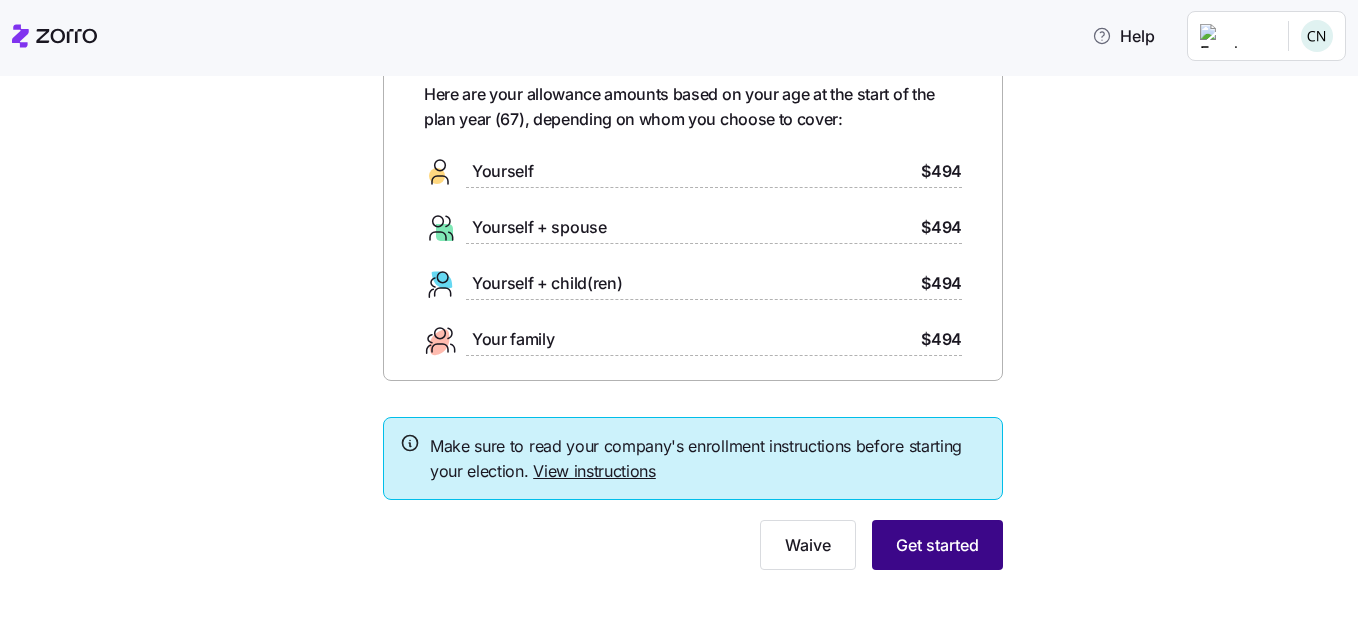 click on "Get started" at bounding box center [937, 545] 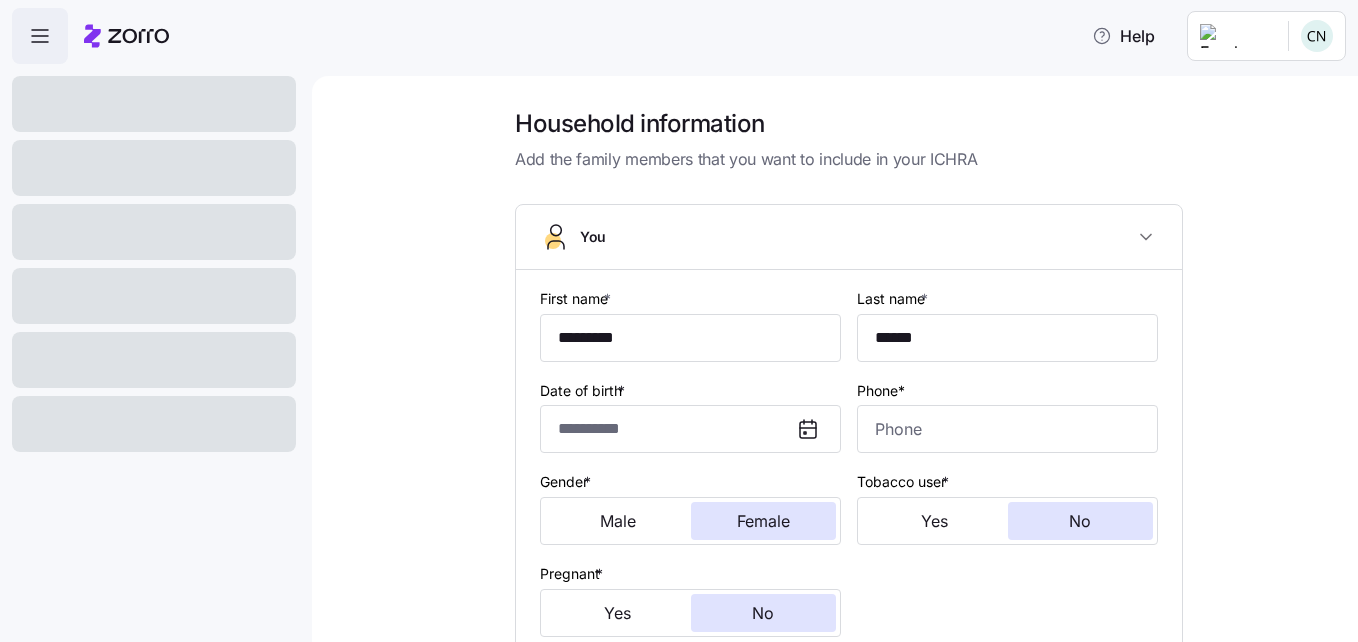 type on "*********" 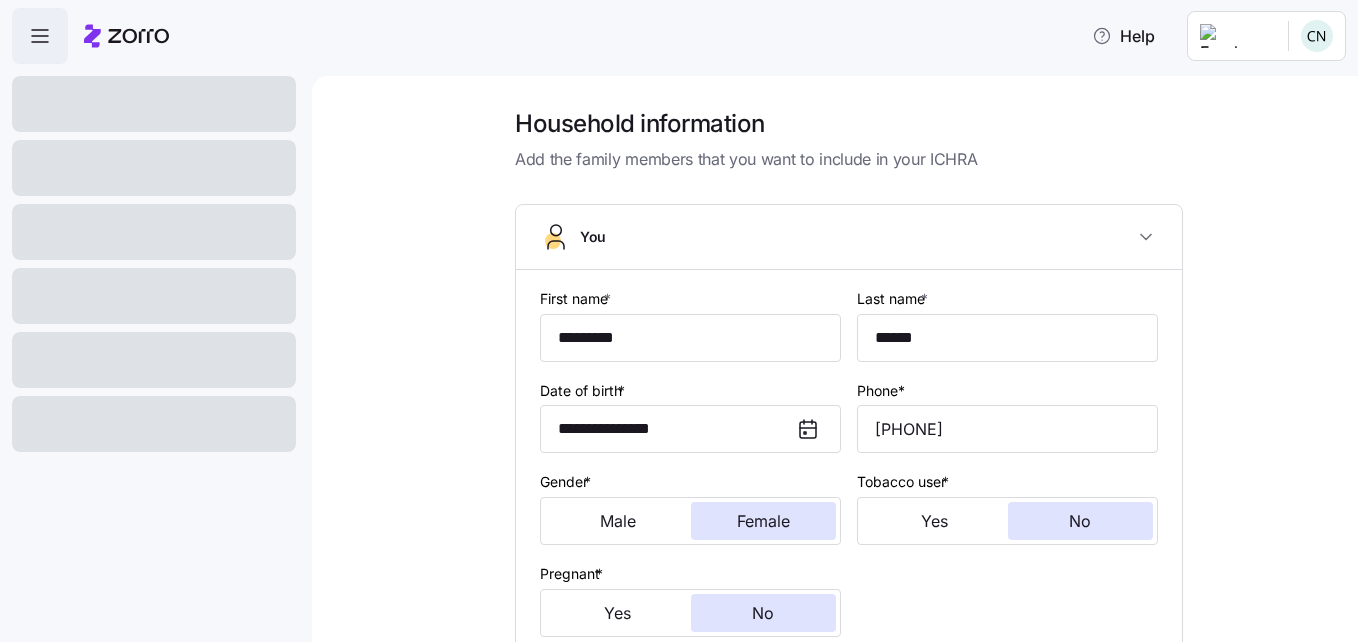 type on "Married" 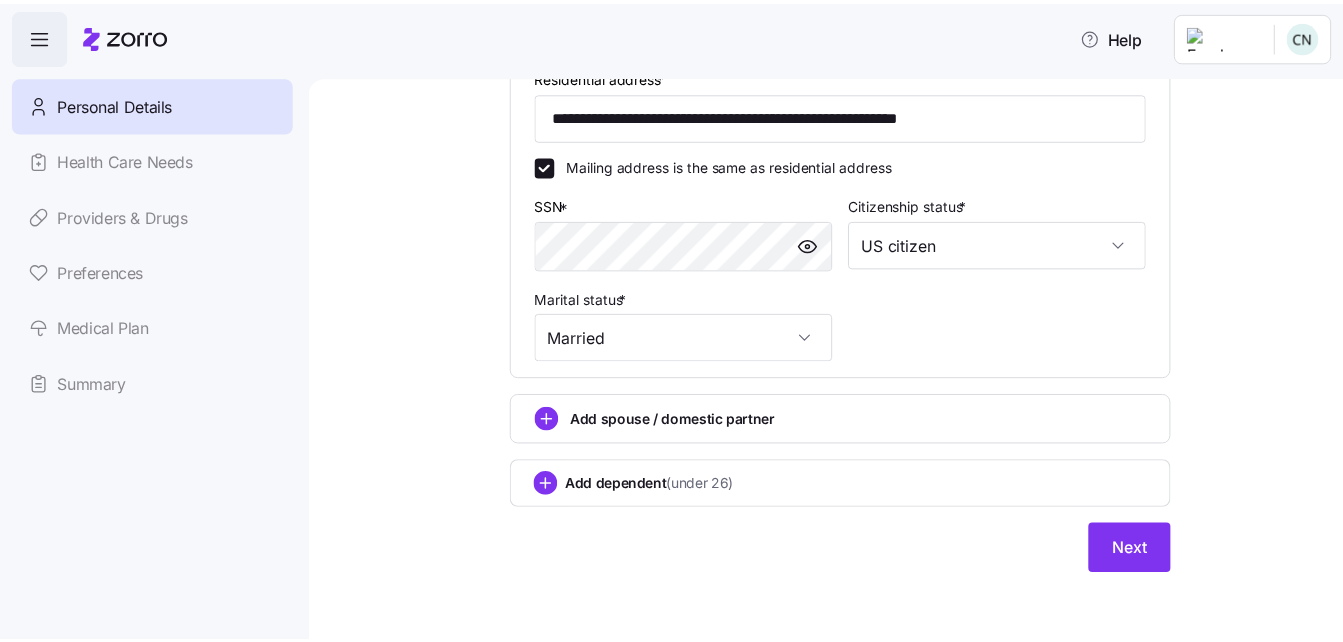 scroll, scrollTop: 684, scrollLeft: 0, axis: vertical 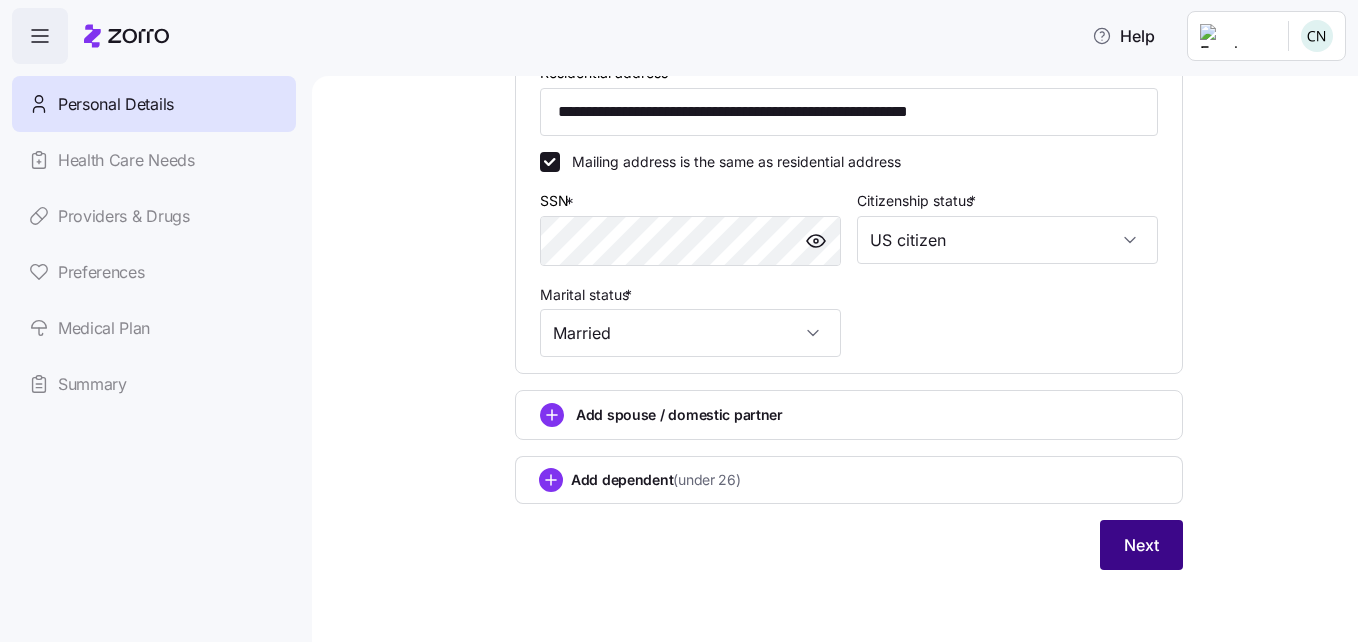 click on "Next" at bounding box center [1141, 545] 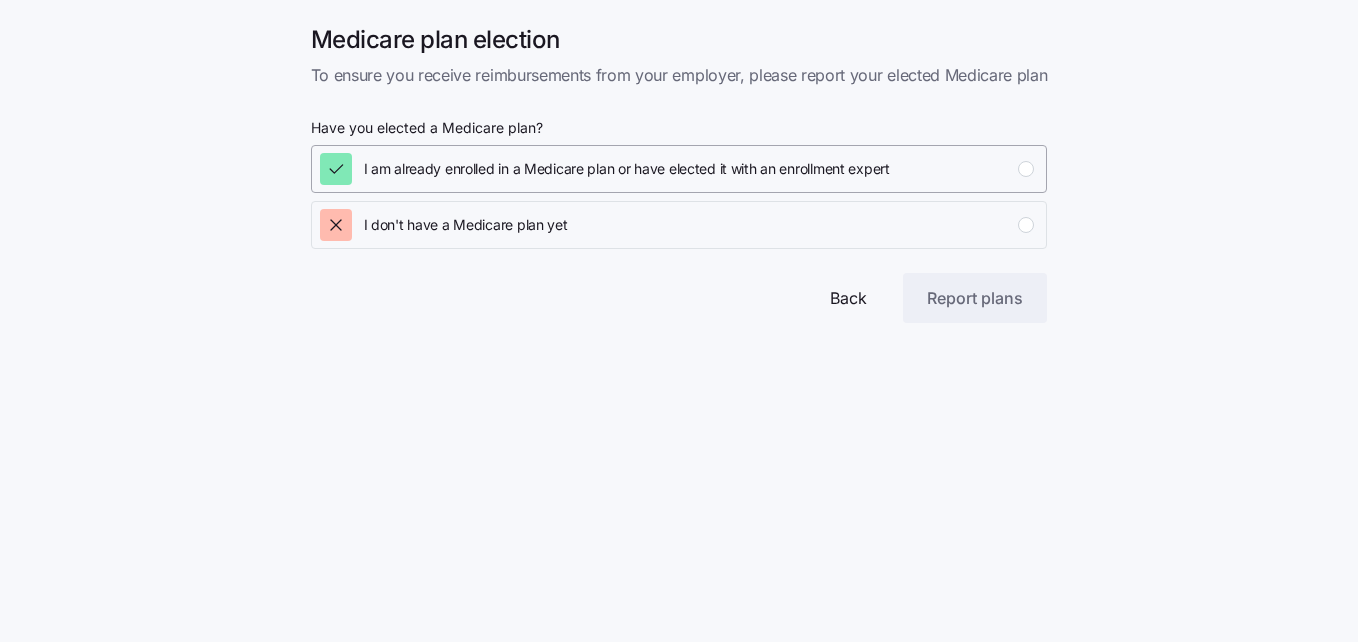 click at bounding box center [1026, 169] 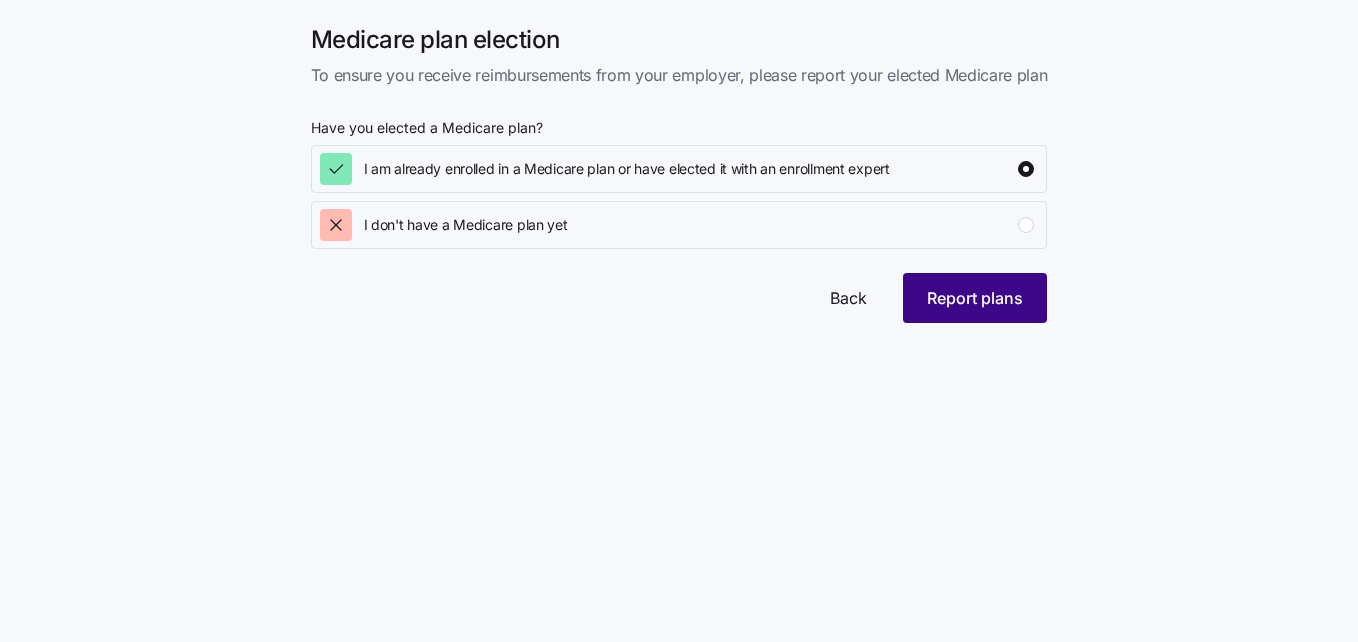 click on "Report plans" at bounding box center (975, 298) 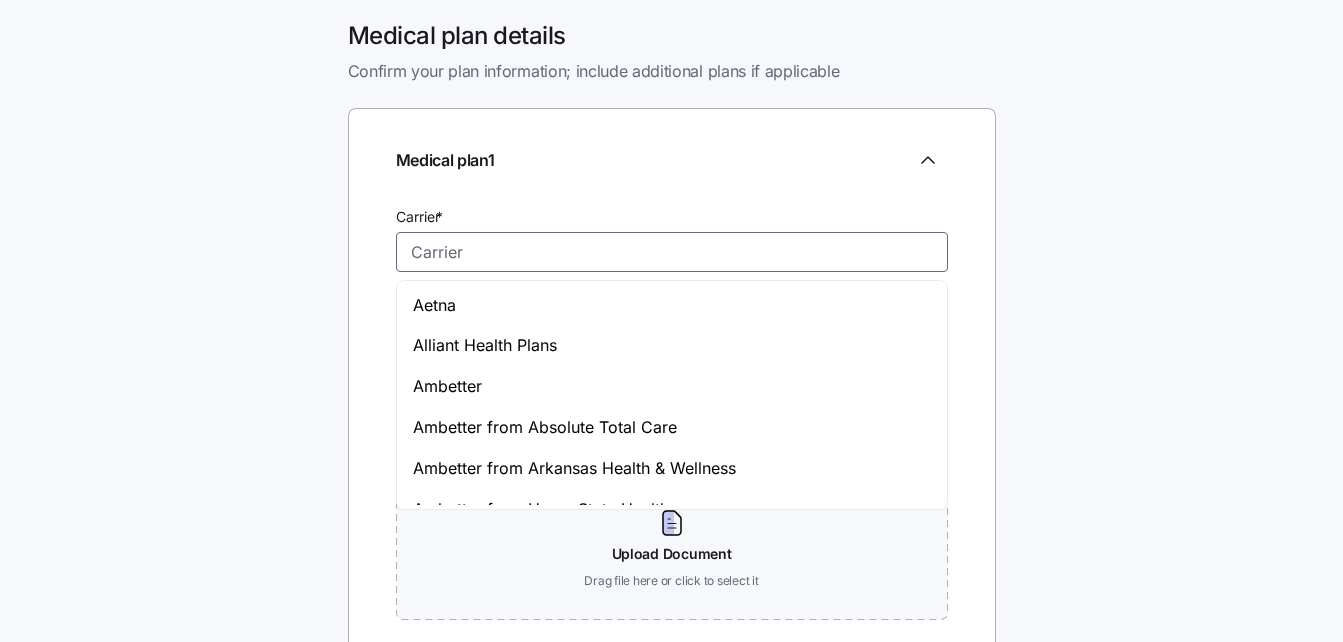click on "Carrier  *" at bounding box center [672, 252] 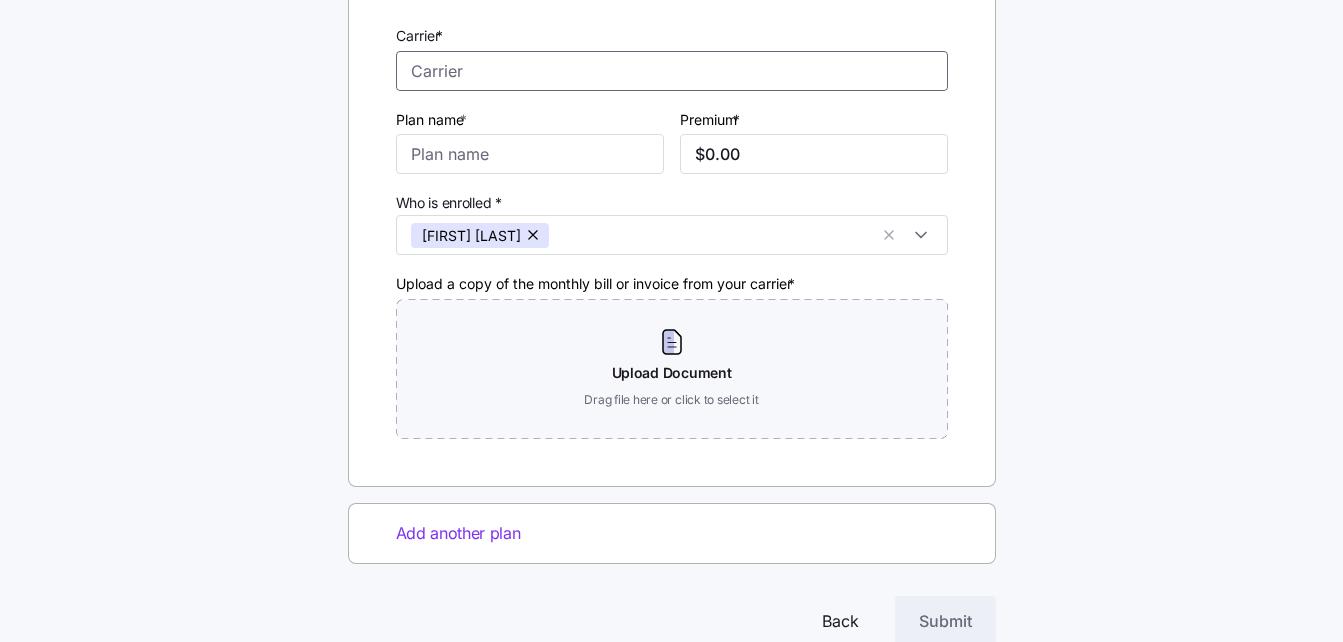 scroll, scrollTop: 200, scrollLeft: 0, axis: vertical 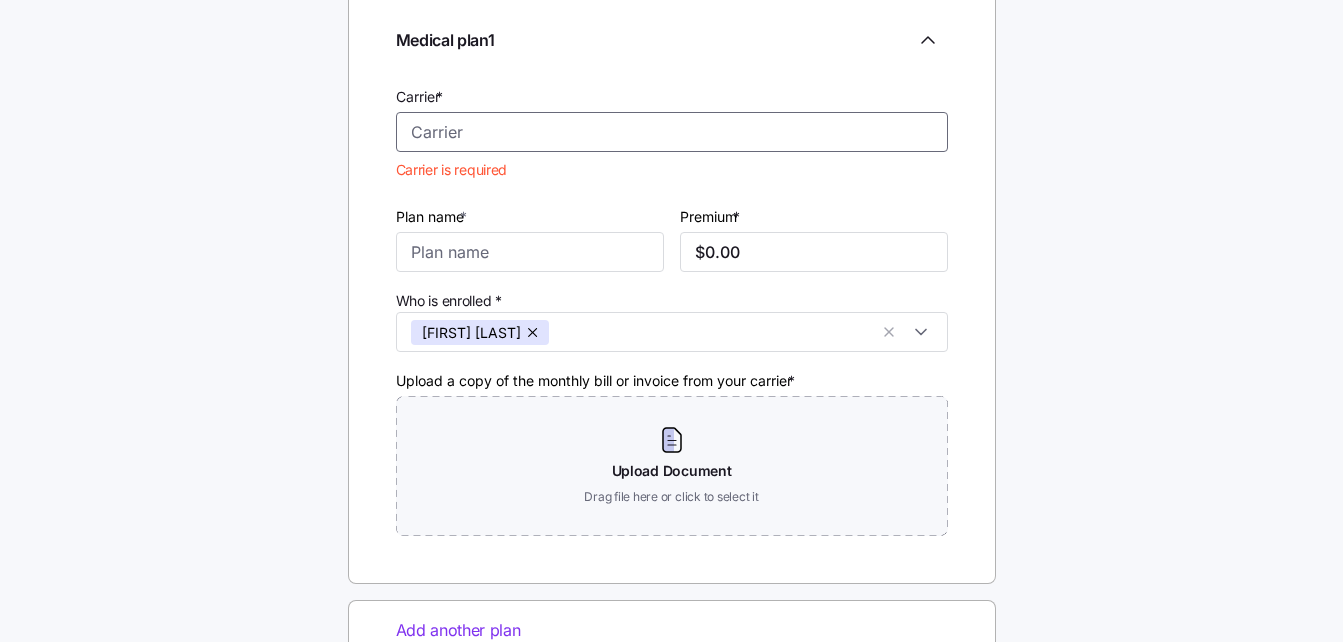 click on "Carrier  *" at bounding box center (672, 132) 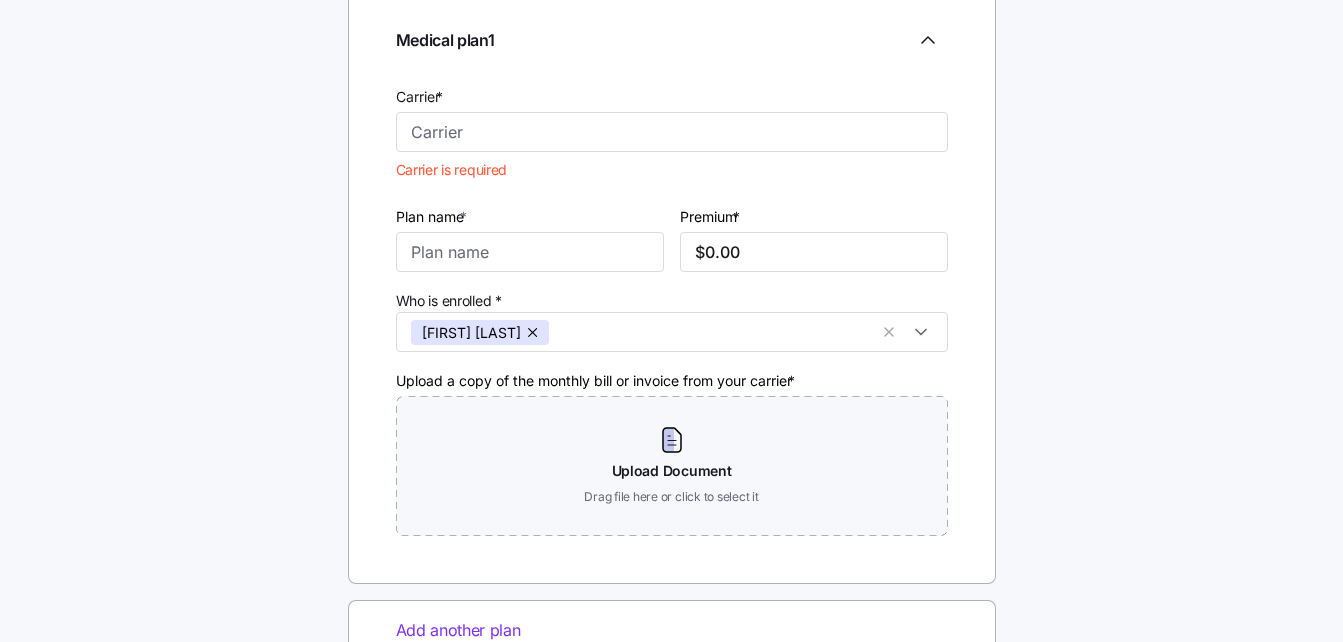 click on "Medical plan details Confirm your plan information; include additional plans if applicable Medical plan  1 Carrier  * Carrier is required Plan name  * Premium  * $0.00 Who is enrolled   * [FIRST] [LAST] Upload a copy of the monthly bill or invoice from your carrier  * Upload Document Drag file here or click to select it Add another plan Back Submit" at bounding box center (671, 345) 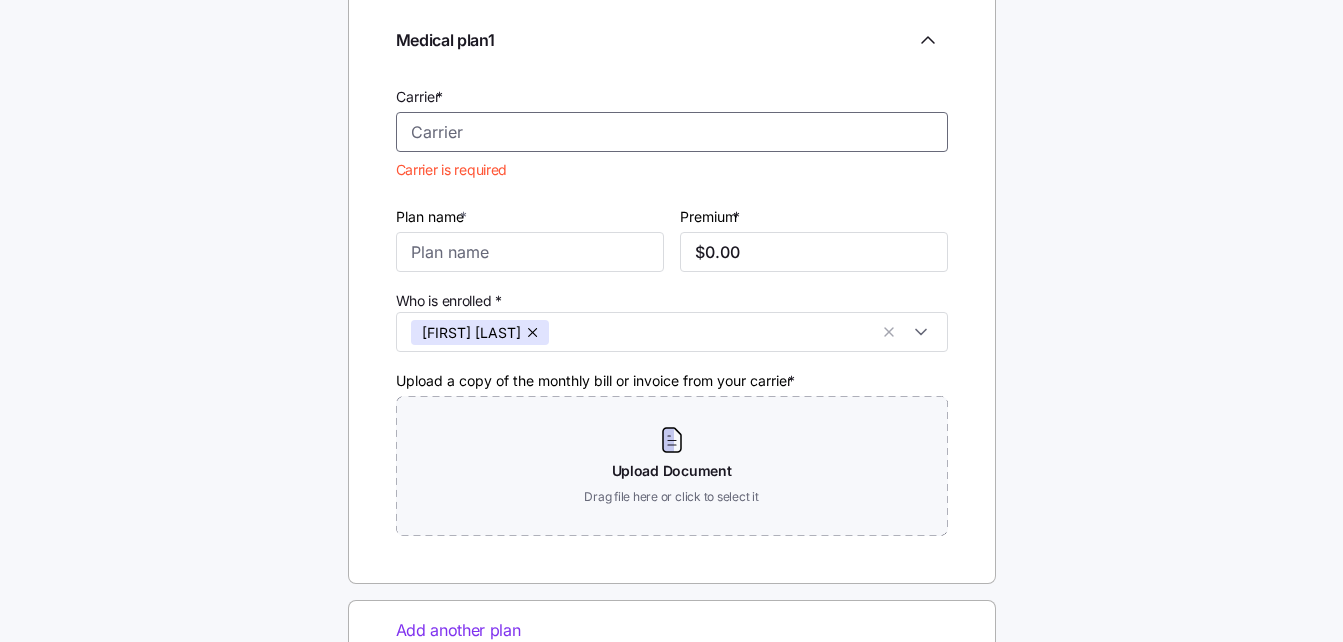 click on "Carrier  *" at bounding box center (672, 132) 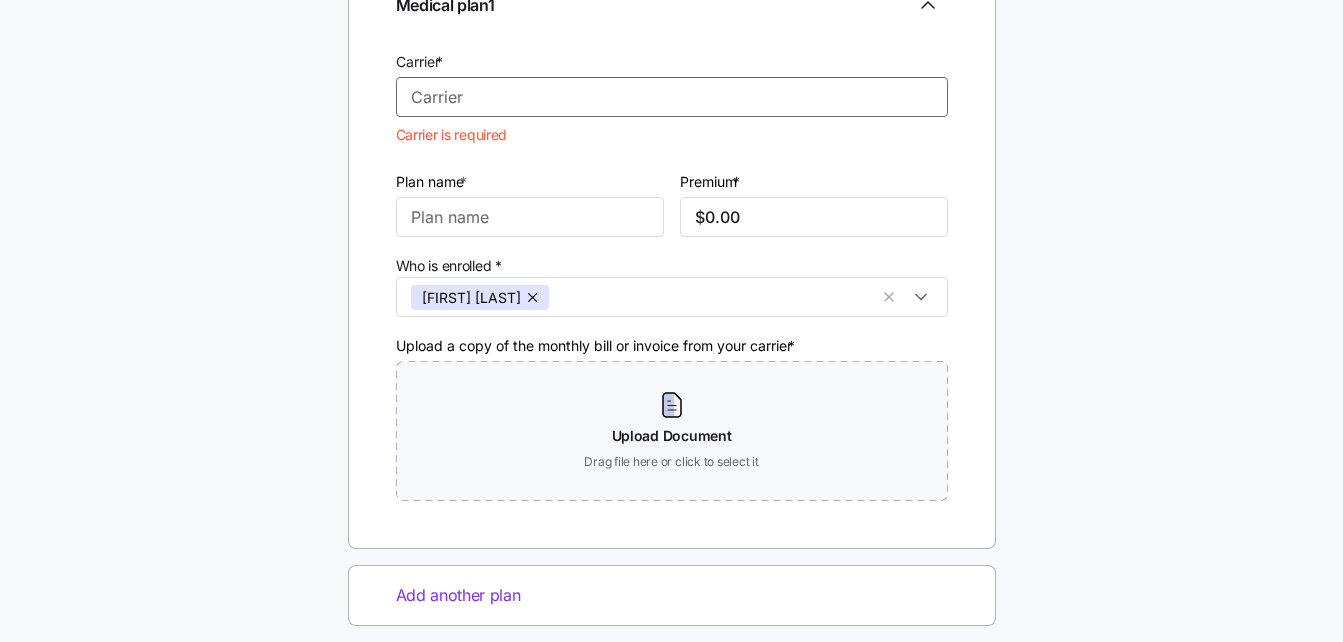 scroll, scrollTop: 160, scrollLeft: 0, axis: vertical 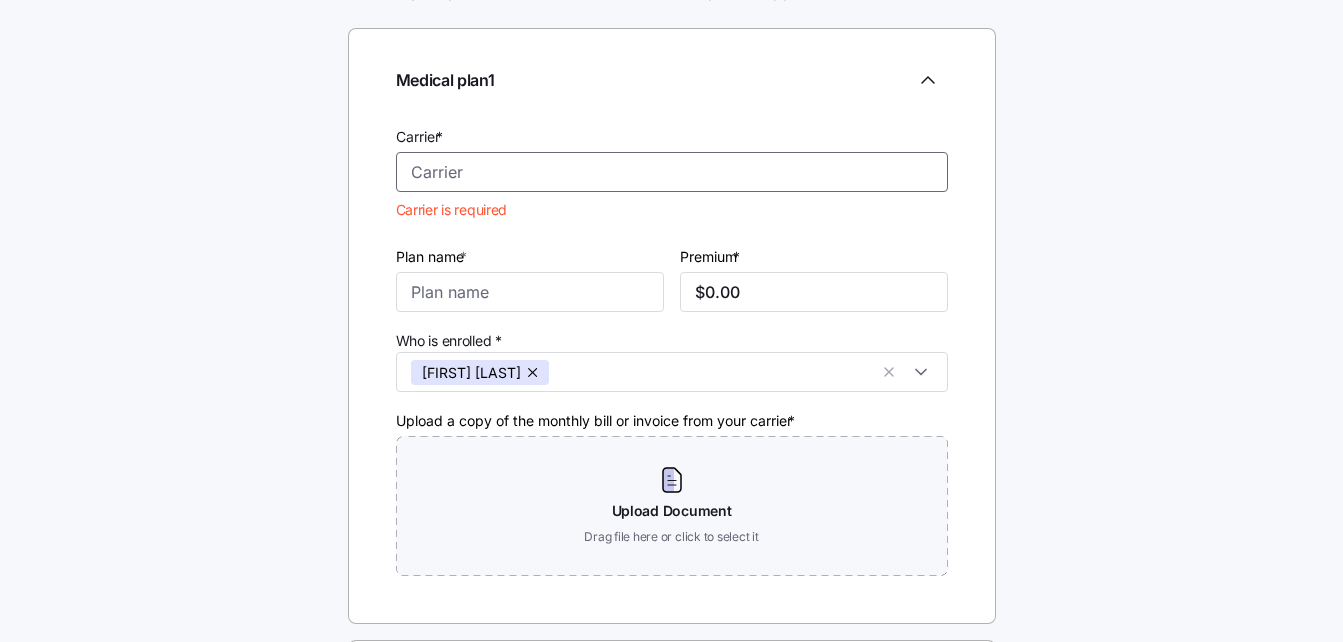 click on "Carrier  *" at bounding box center (672, 172) 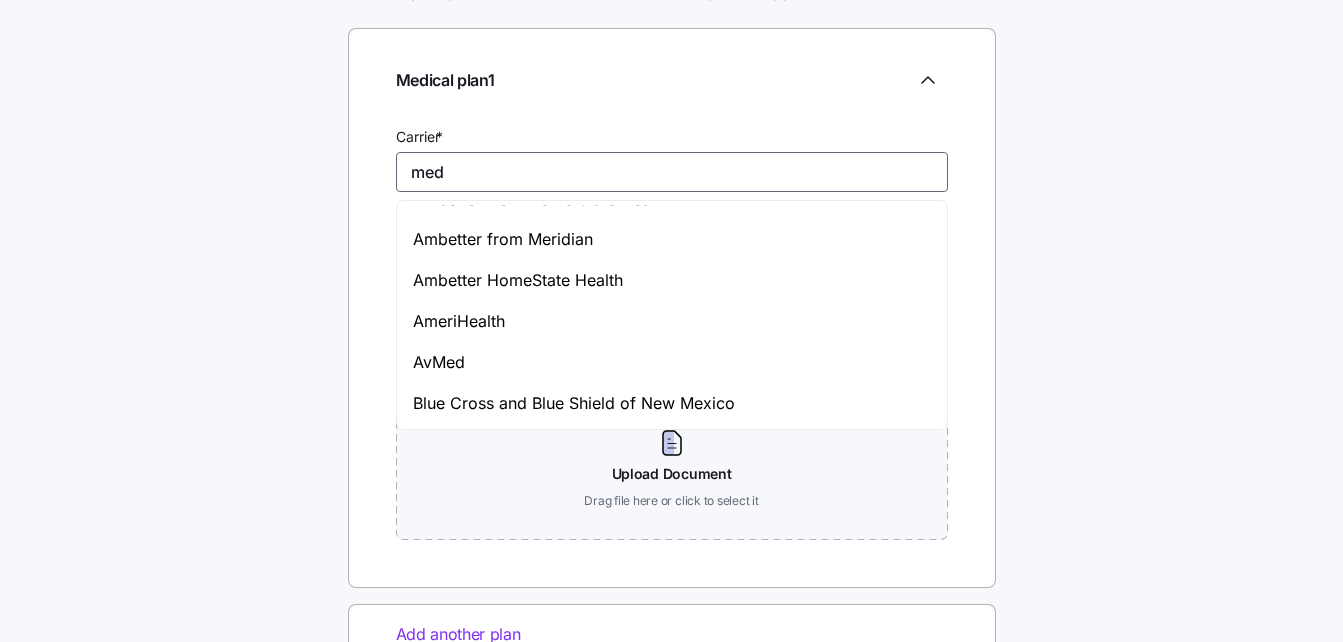 scroll, scrollTop: 0, scrollLeft: 0, axis: both 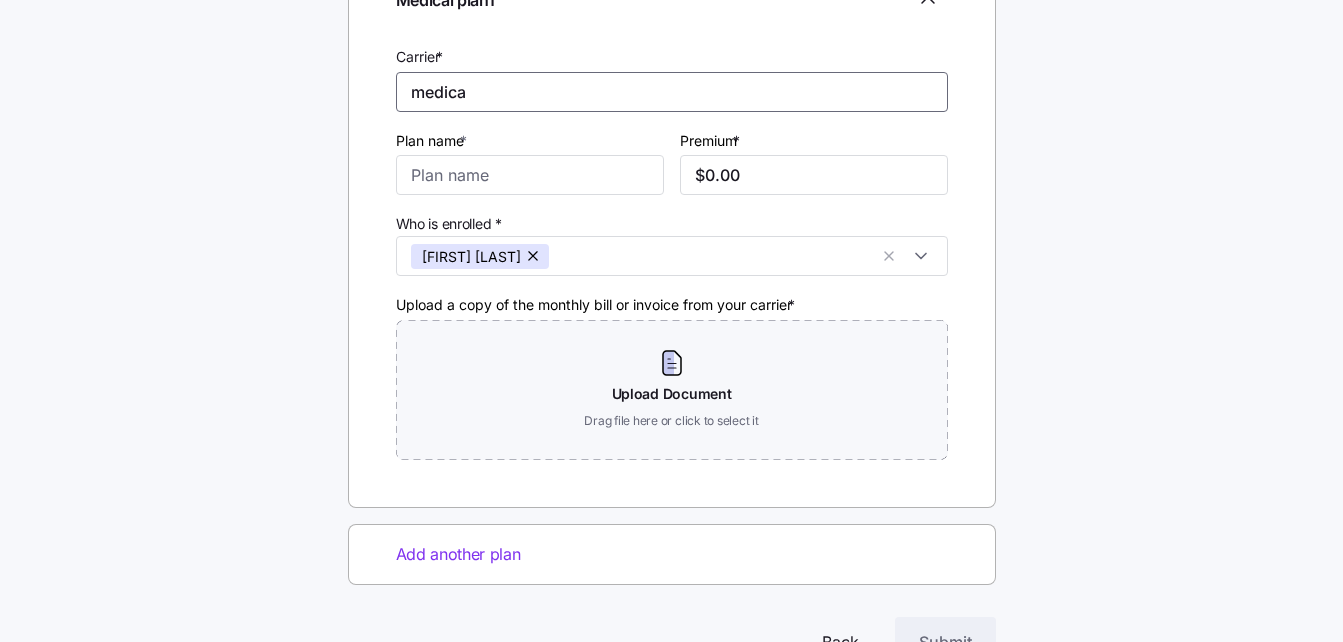 click on "medica" at bounding box center [672, 92] 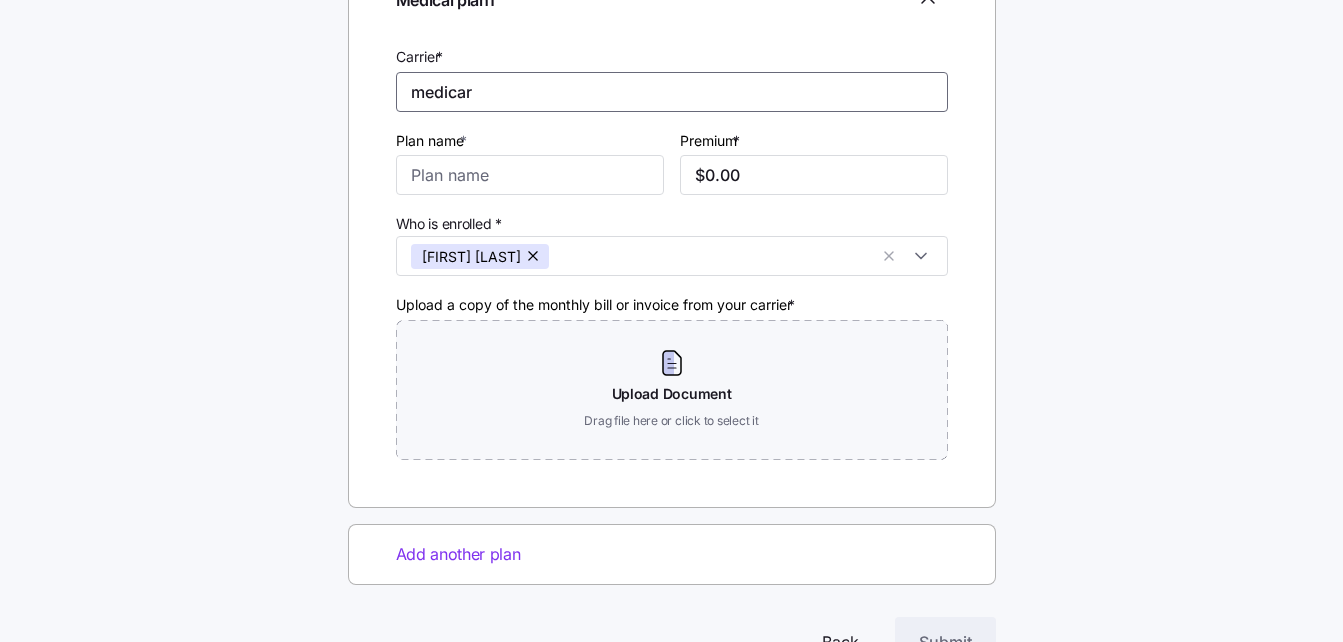 type on "medicare" 